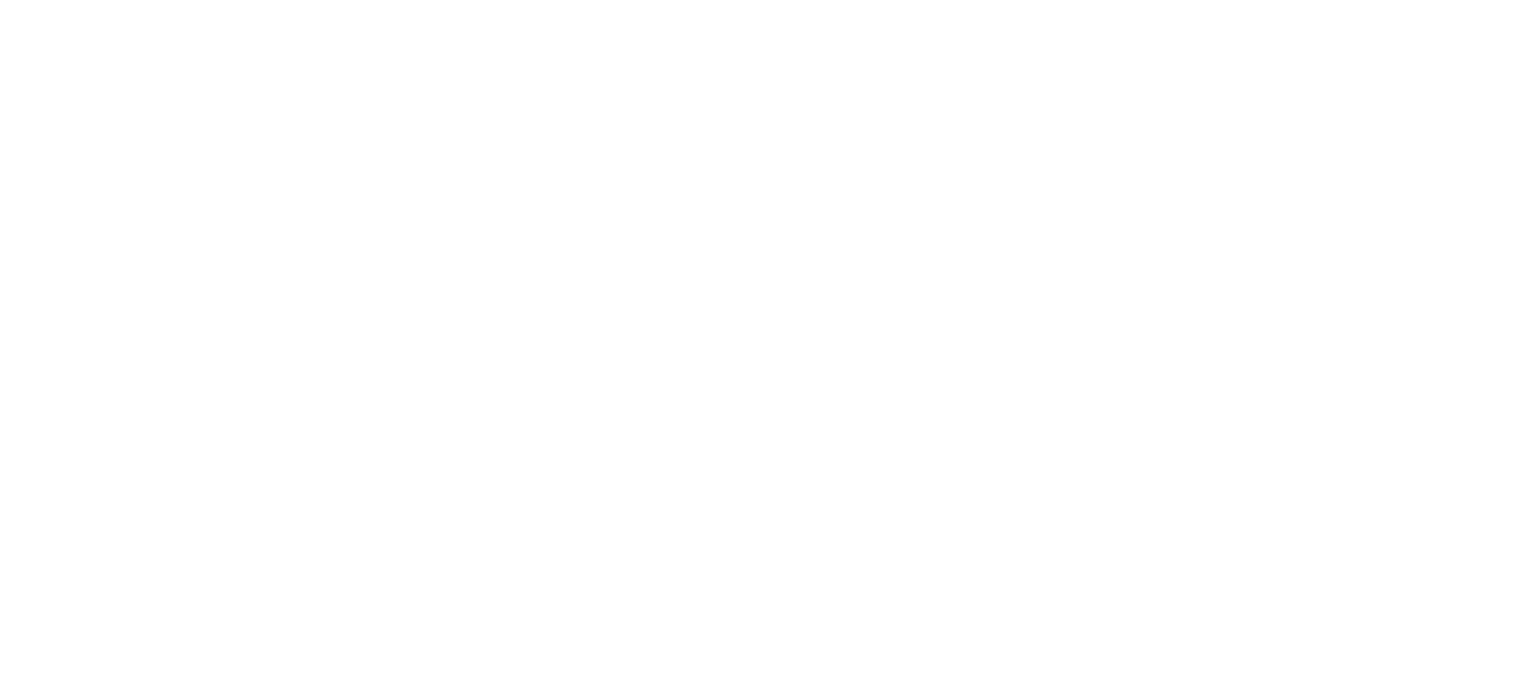 scroll, scrollTop: 0, scrollLeft: 0, axis: both 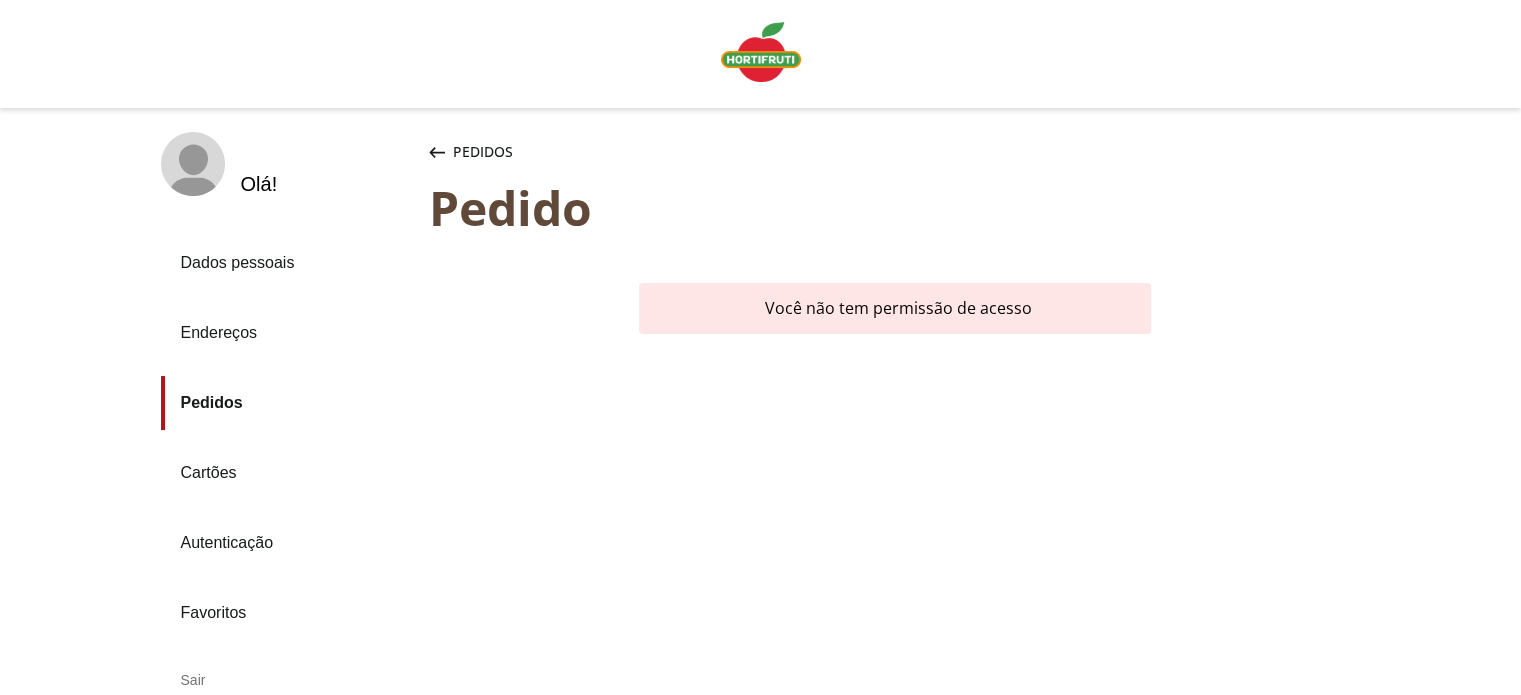 click on "Olá !" at bounding box center [259, 184] 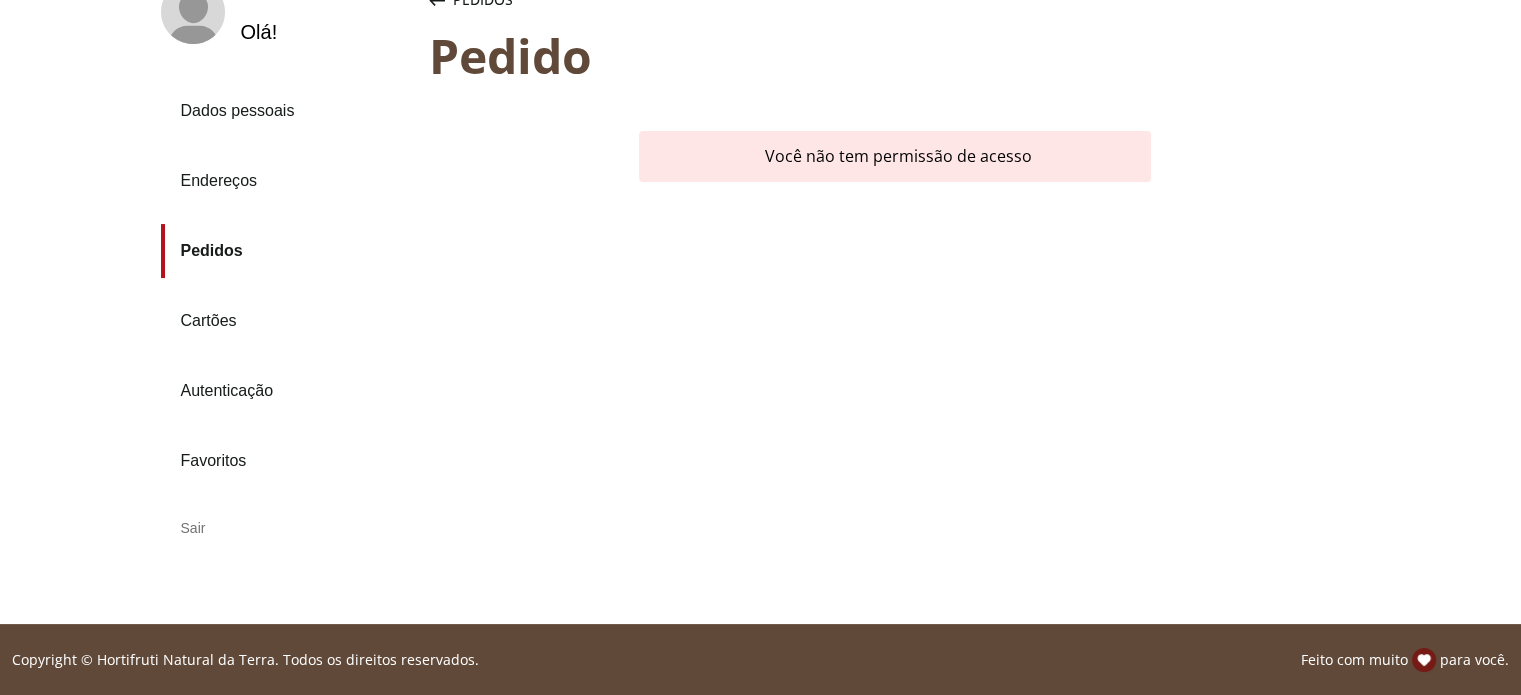 click on "Sair" at bounding box center (287, 528) 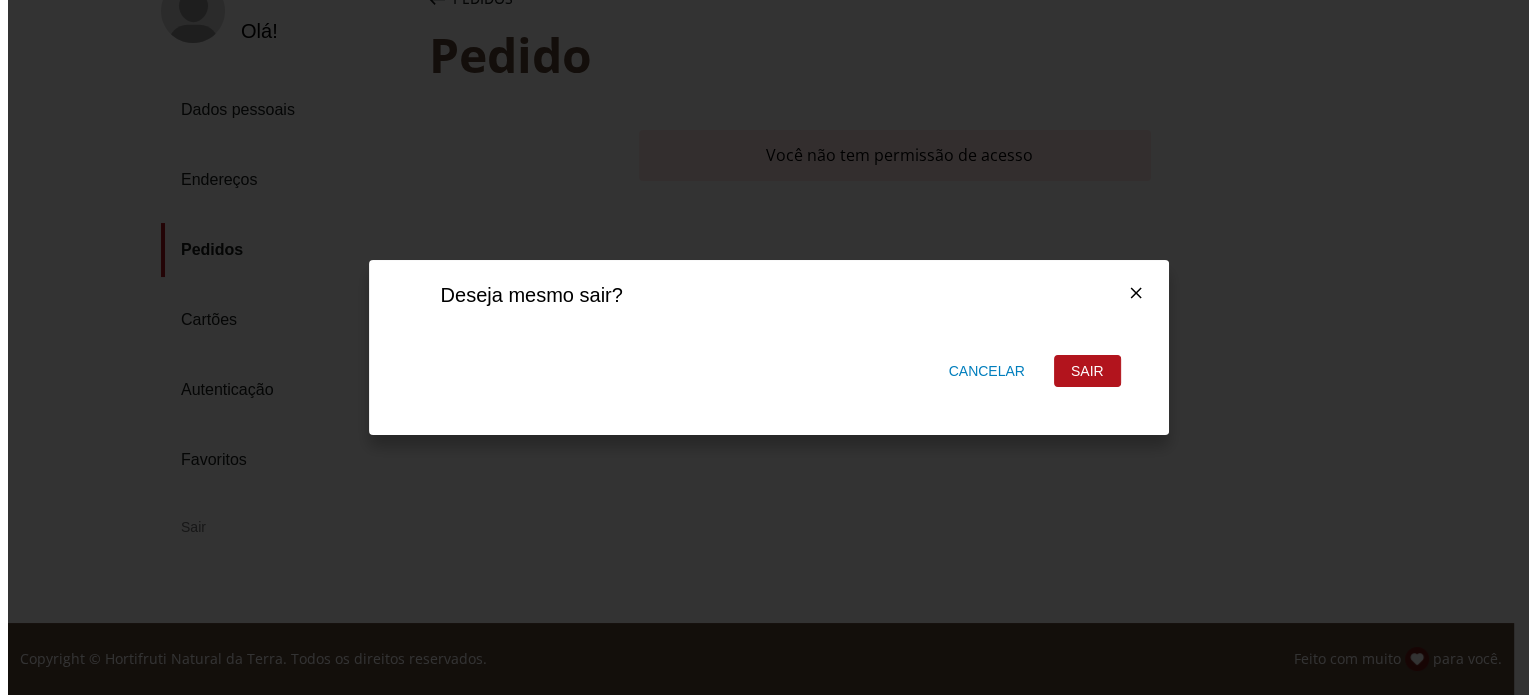 scroll, scrollTop: 0, scrollLeft: 0, axis: both 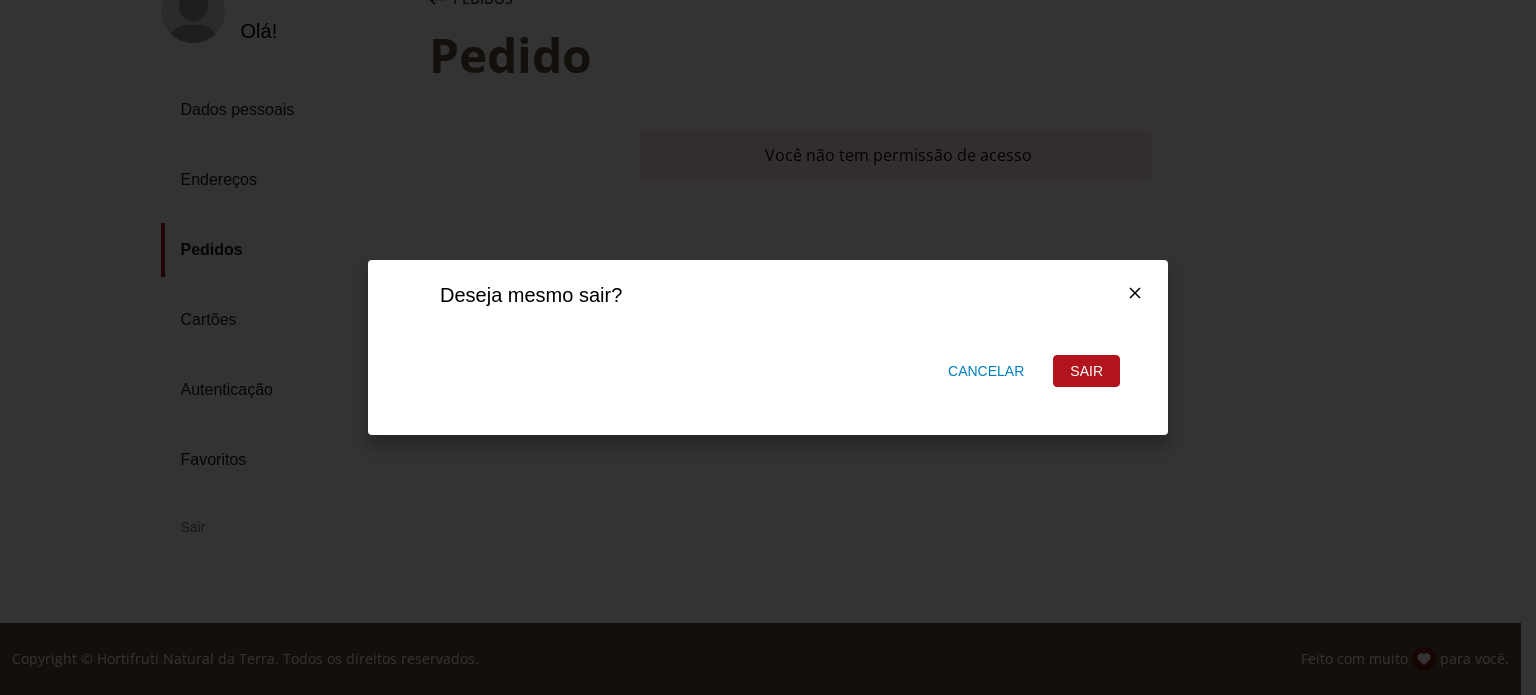 click on "Sair" at bounding box center (1086, 371) 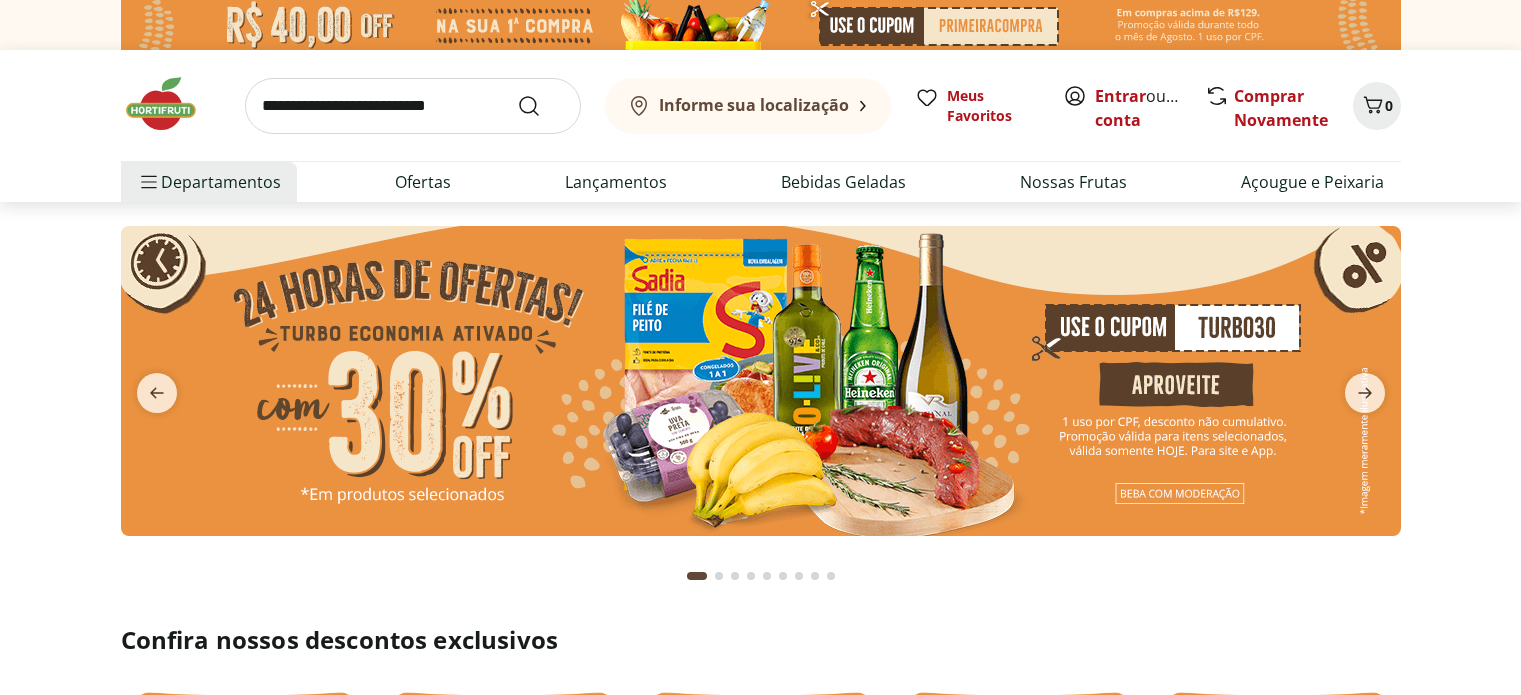 scroll, scrollTop: 0, scrollLeft: 0, axis: both 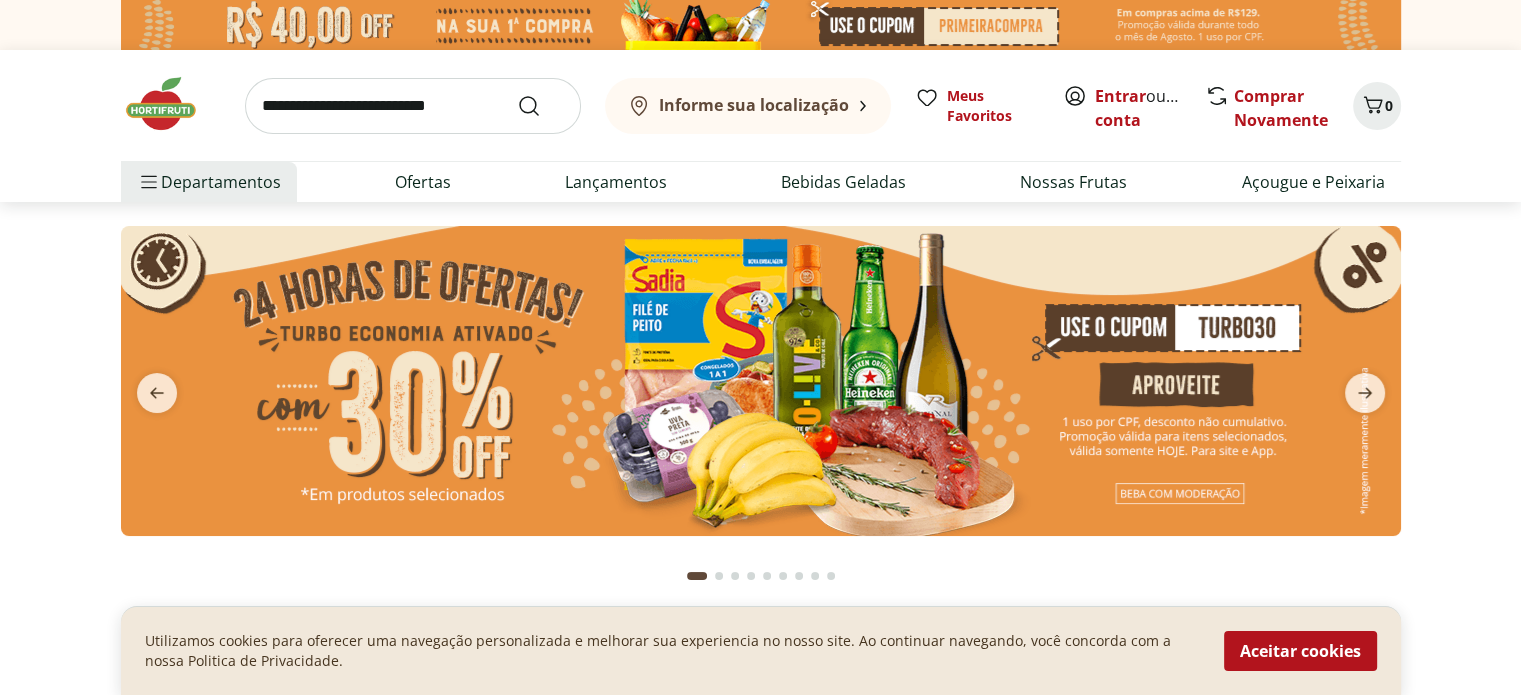click at bounding box center [761, 381] 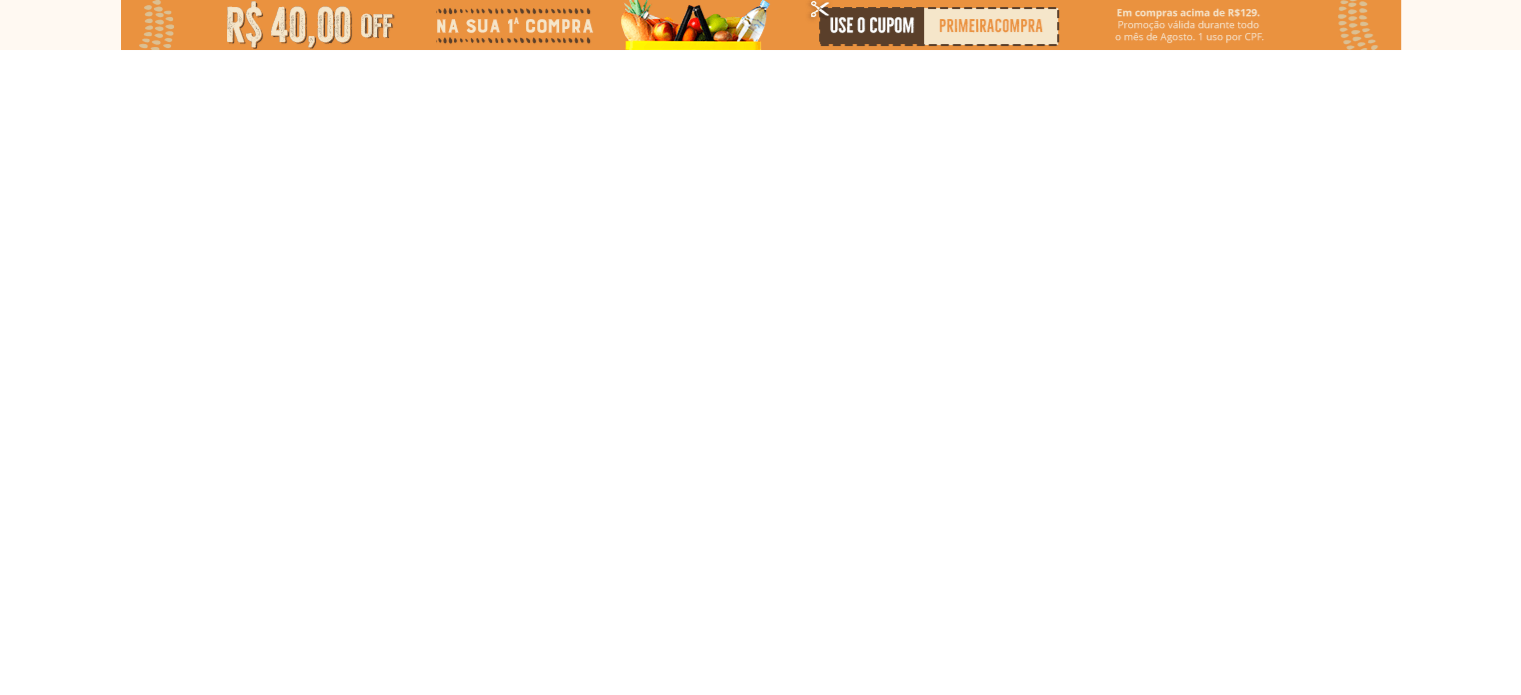 select on "**********" 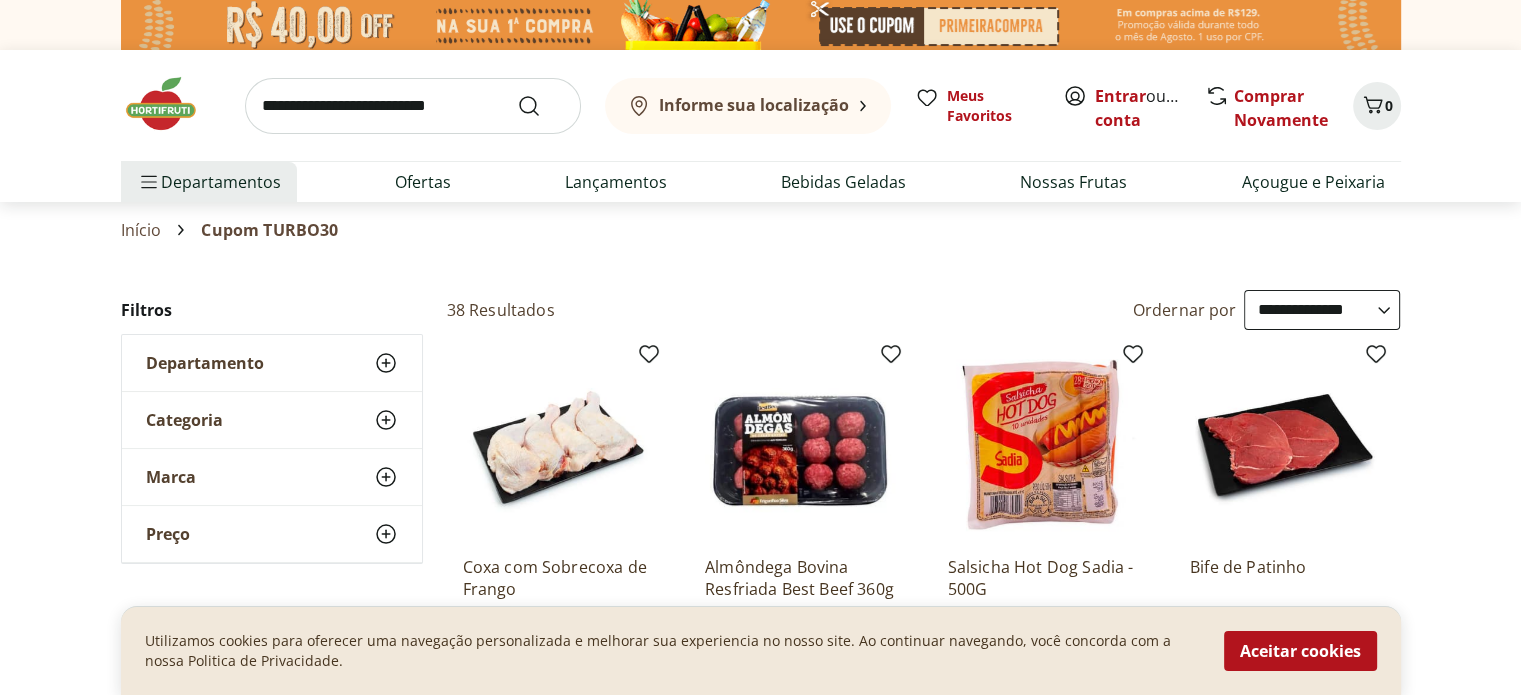 drag, startPoint x: 1288, startPoint y: 652, endPoint x: 1277, endPoint y: 652, distance: 11 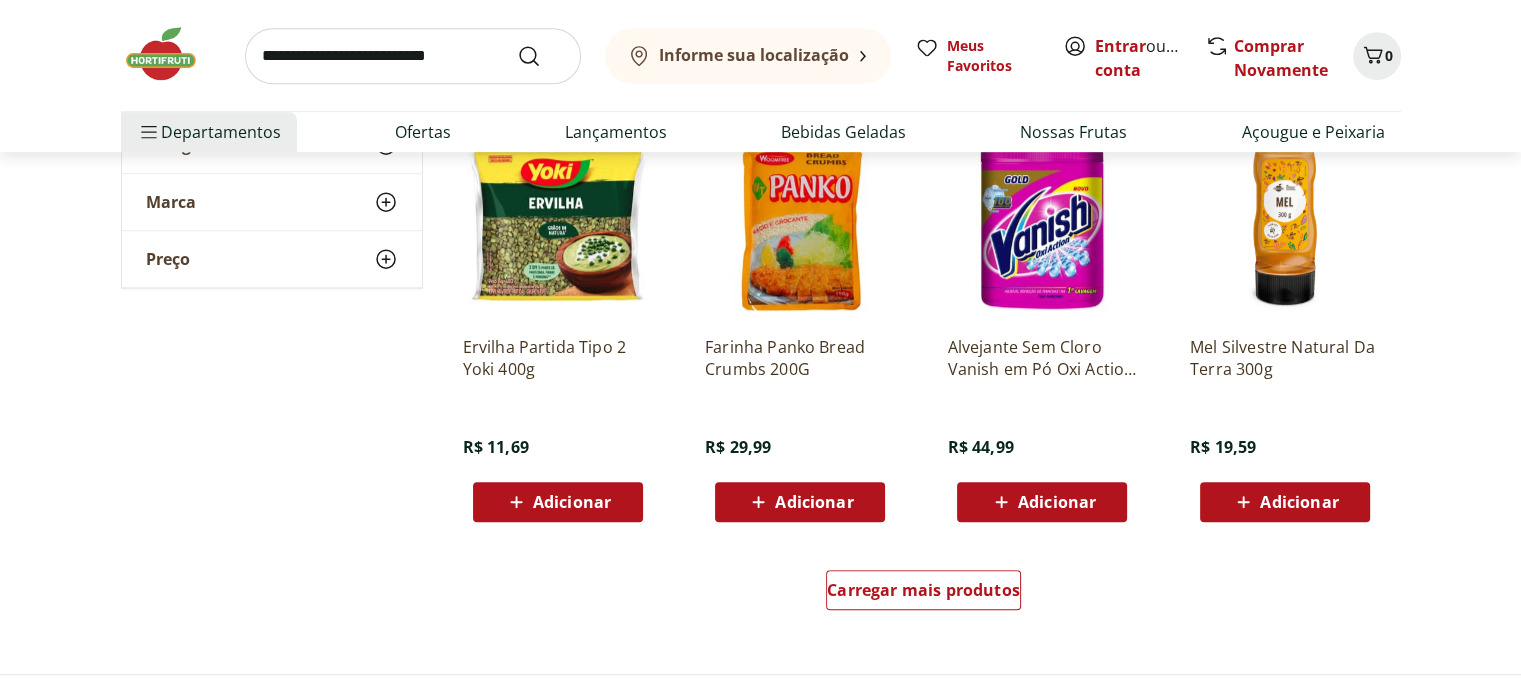 scroll, scrollTop: 1200, scrollLeft: 0, axis: vertical 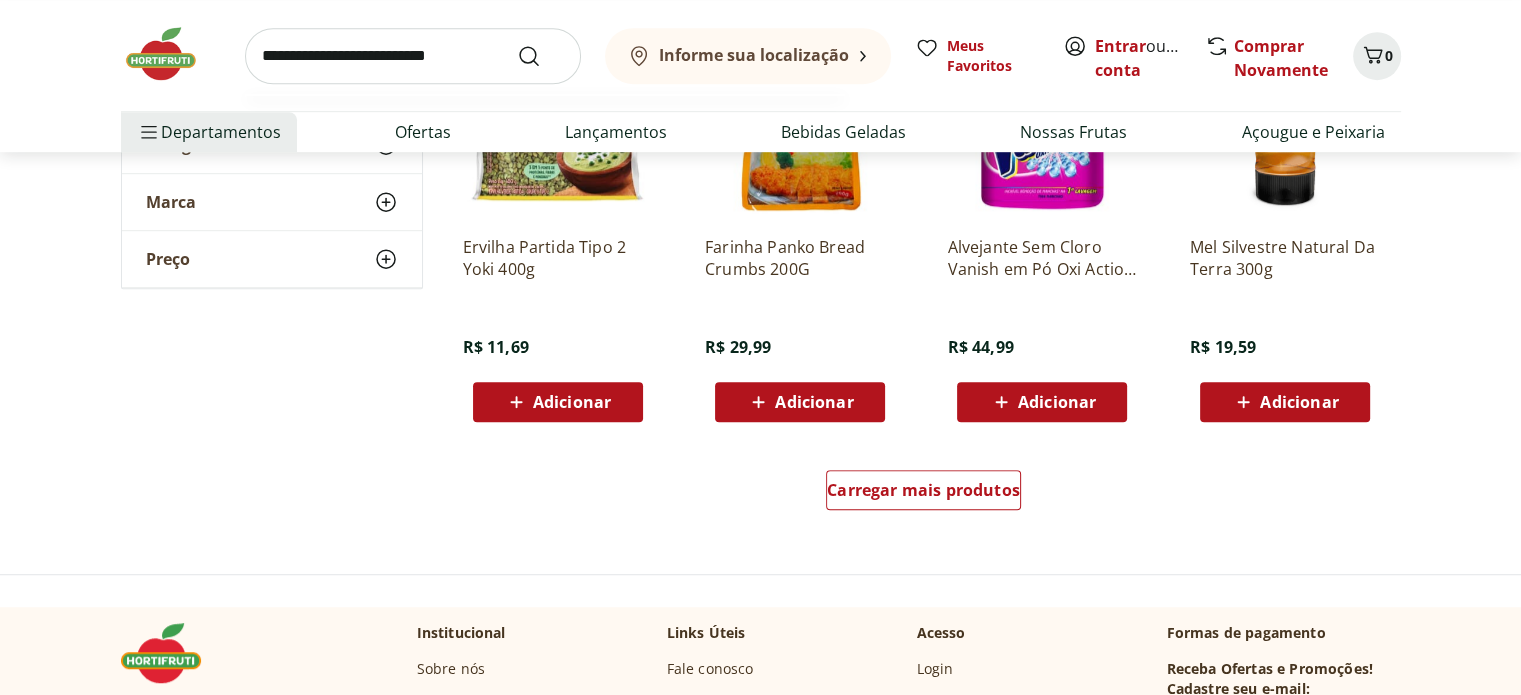 click at bounding box center [413, 56] 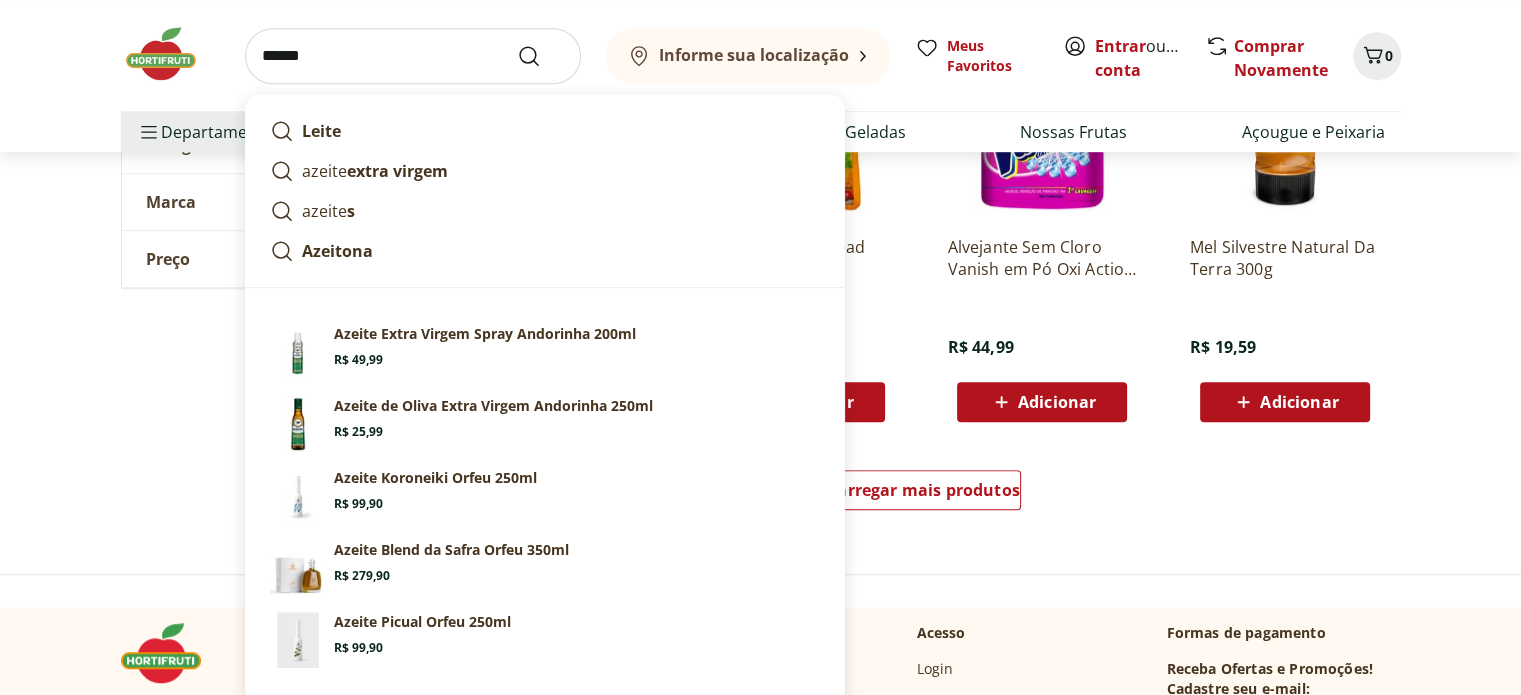 type on "******" 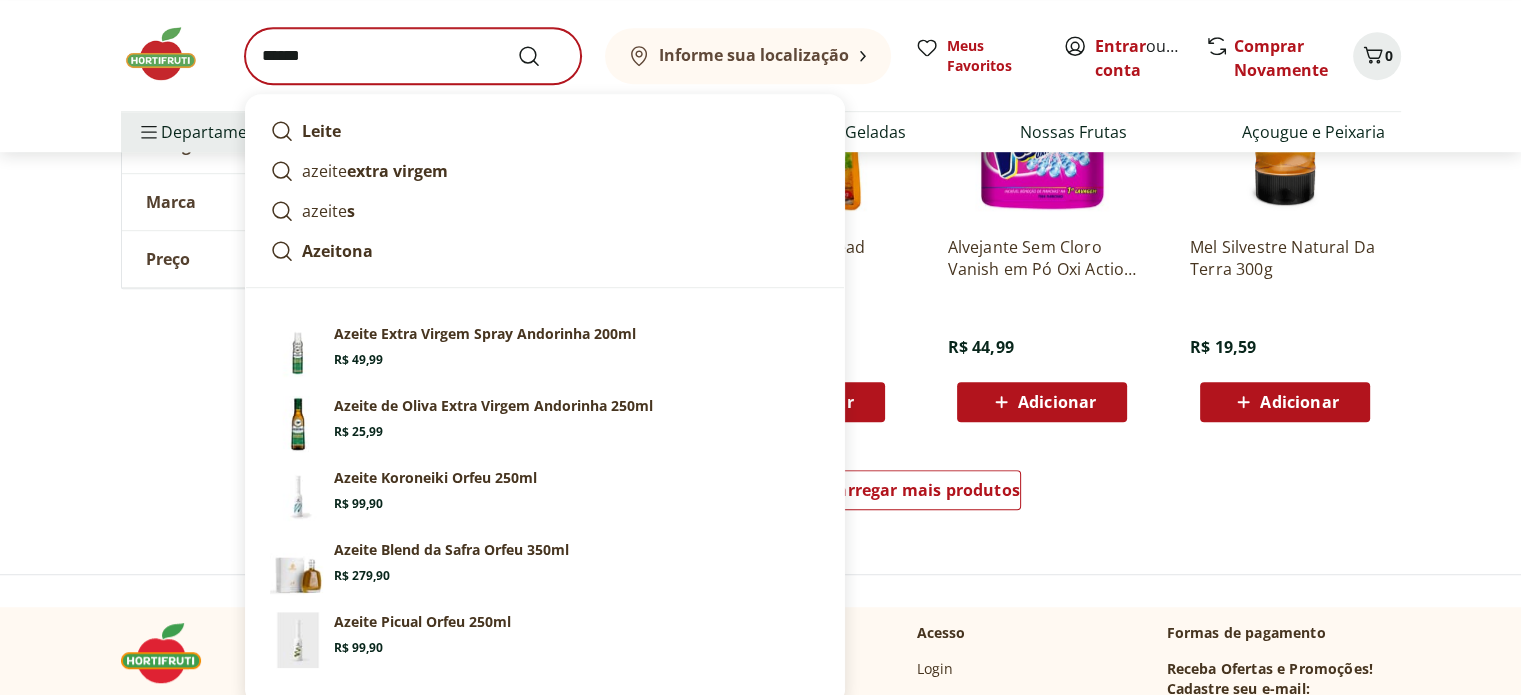 scroll, scrollTop: 0, scrollLeft: 0, axis: both 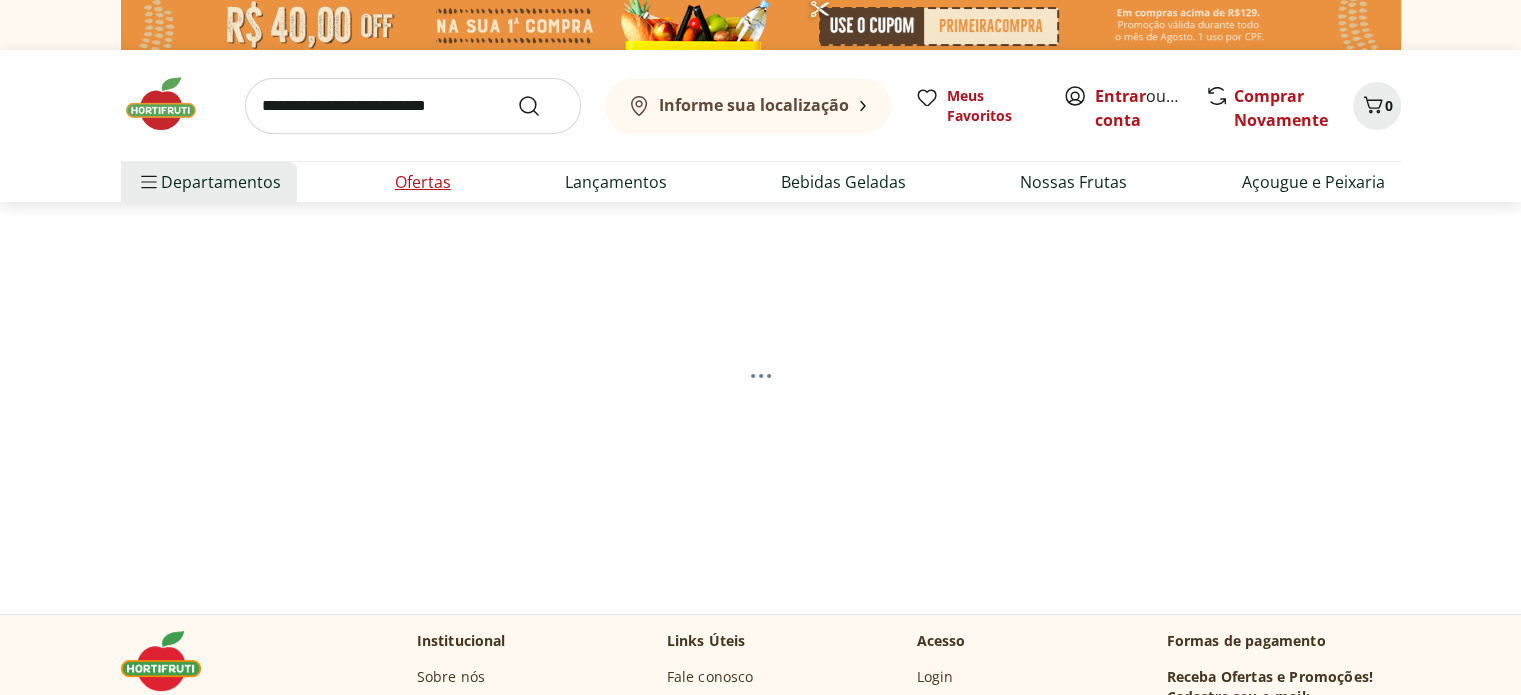 select on "**********" 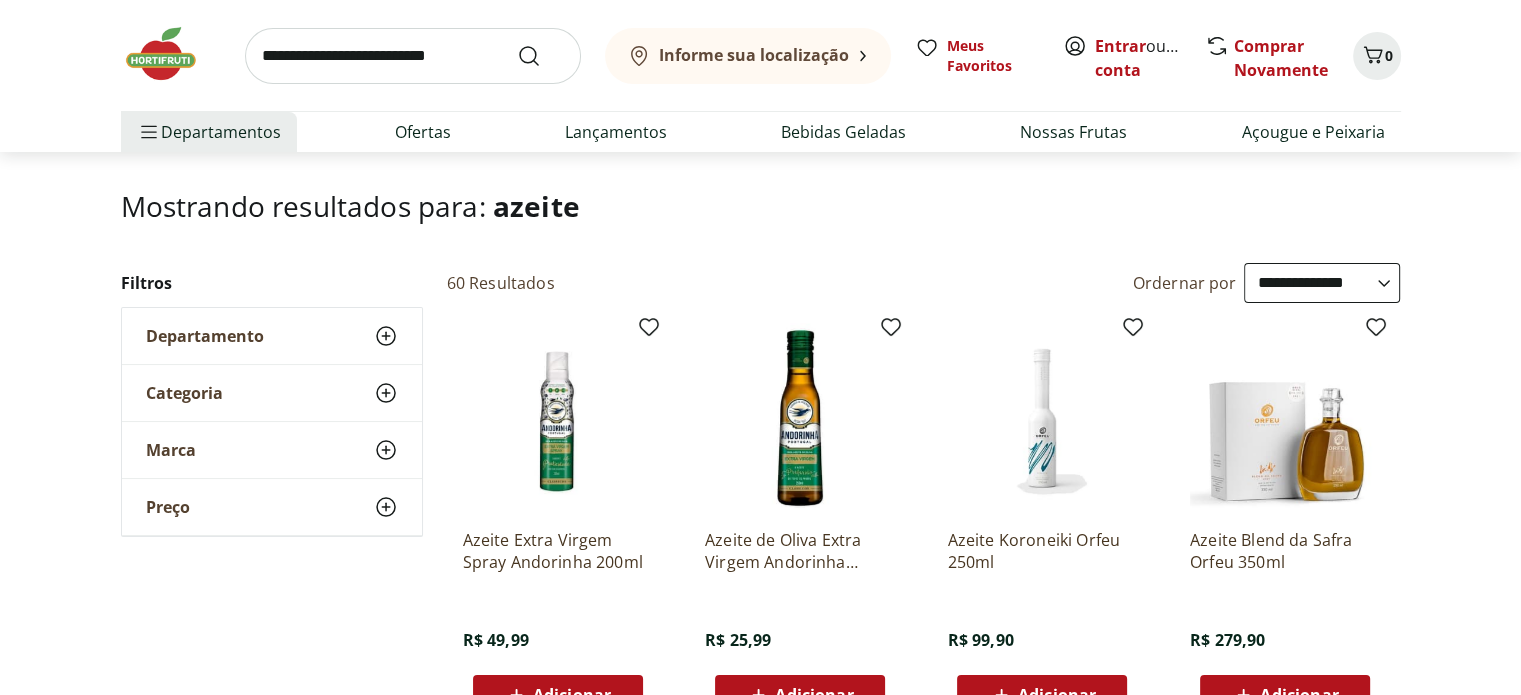 scroll, scrollTop: 0, scrollLeft: 0, axis: both 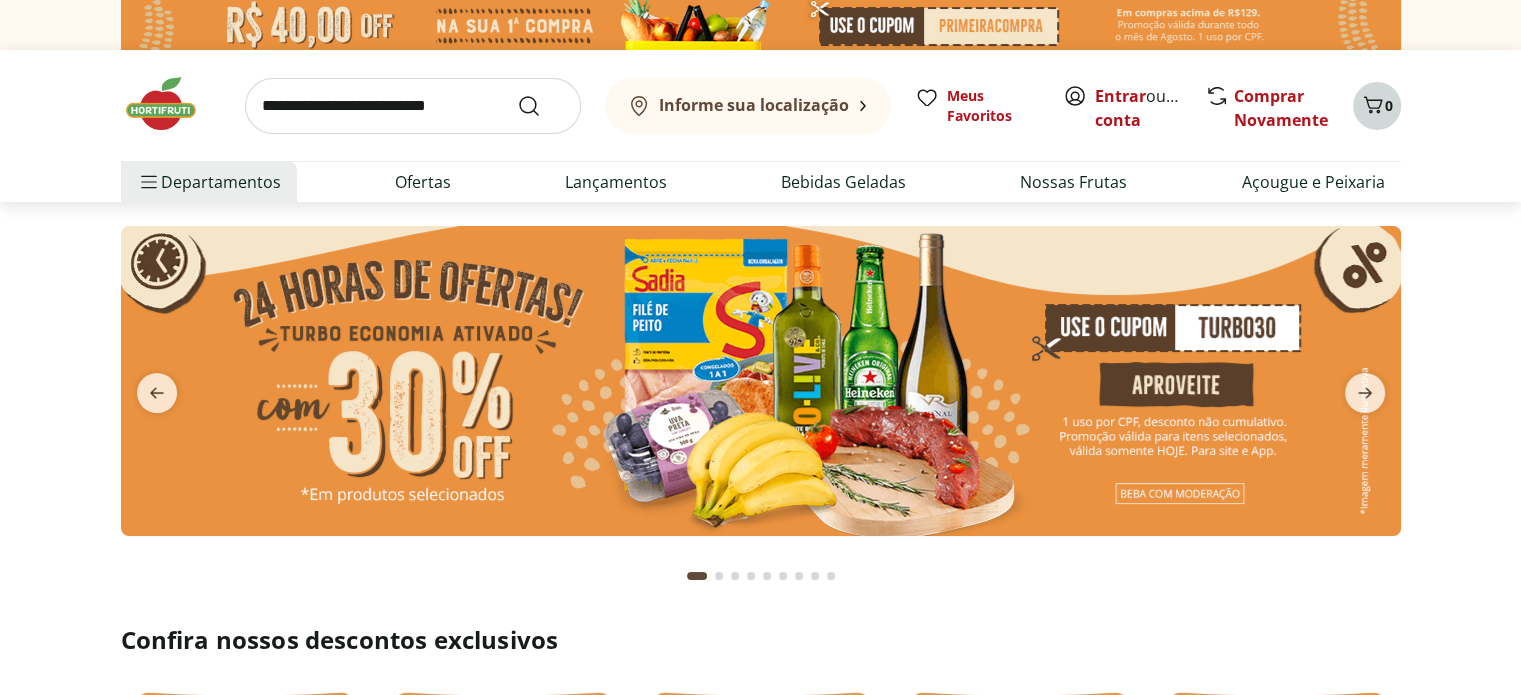 click 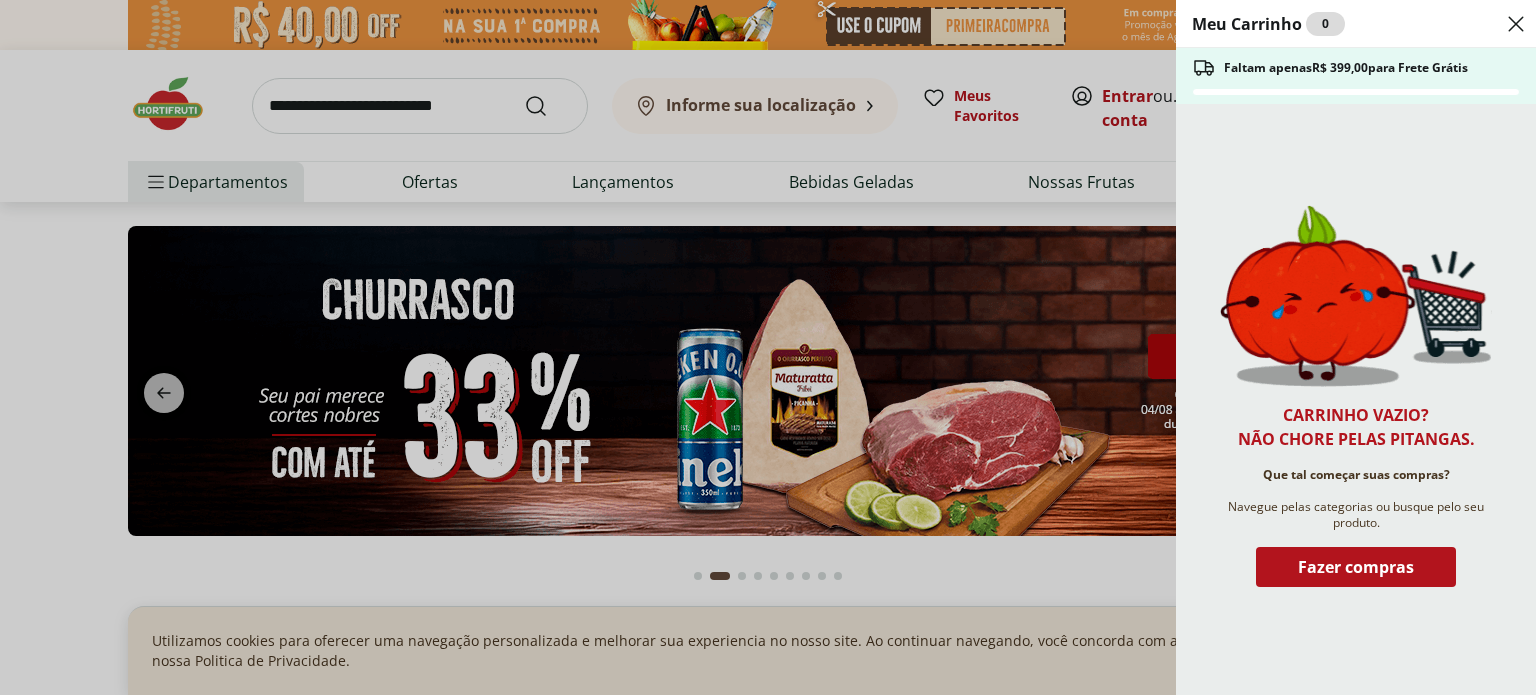 click 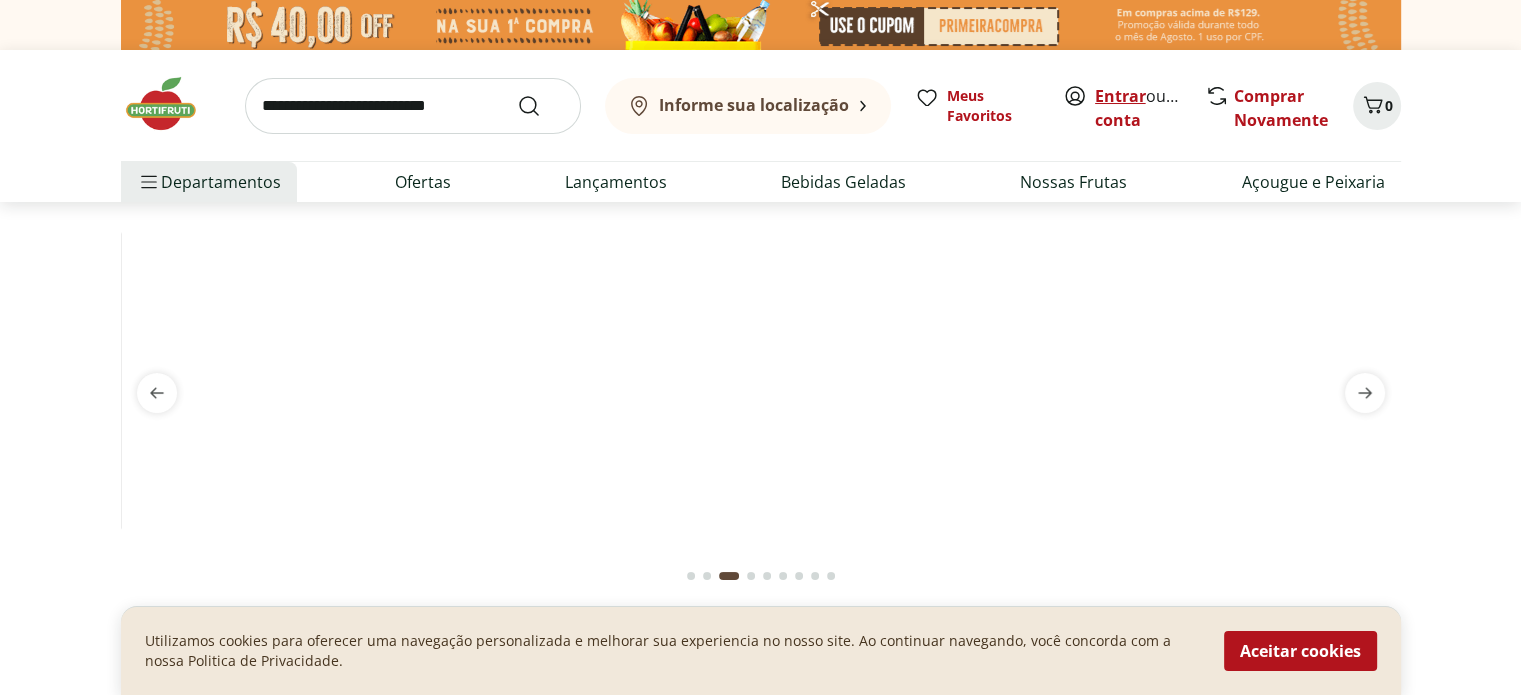 click on "Entrar" at bounding box center (1120, 96) 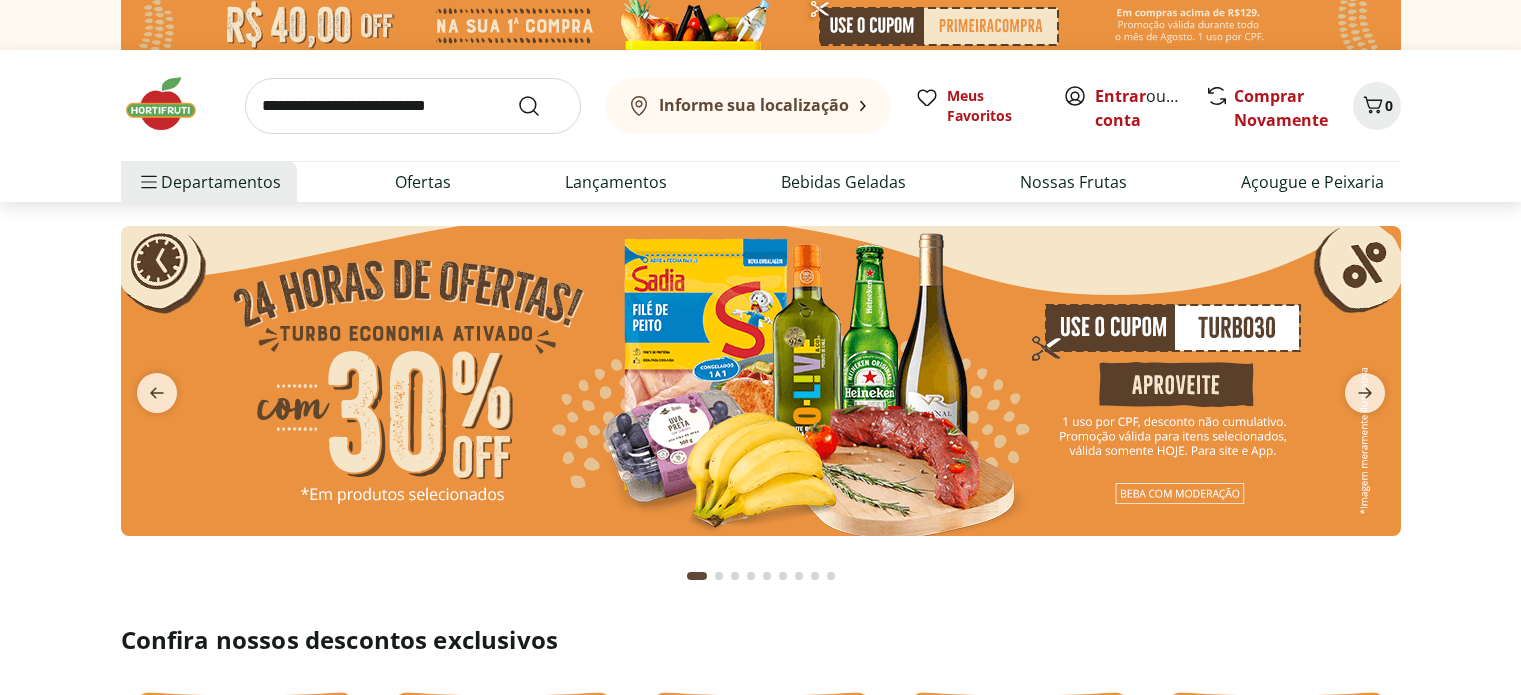 scroll, scrollTop: 0, scrollLeft: 0, axis: both 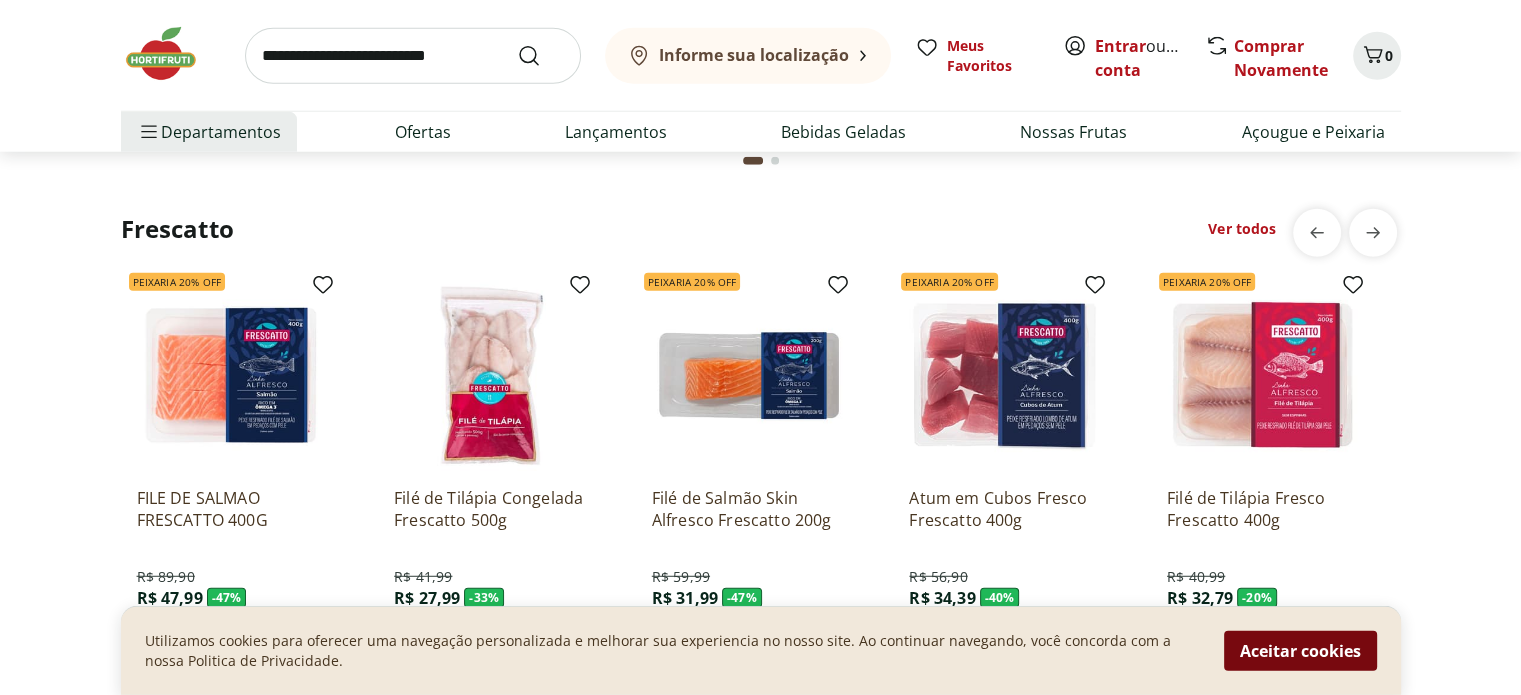 click on "Aceitar cookies" at bounding box center (1300, 651) 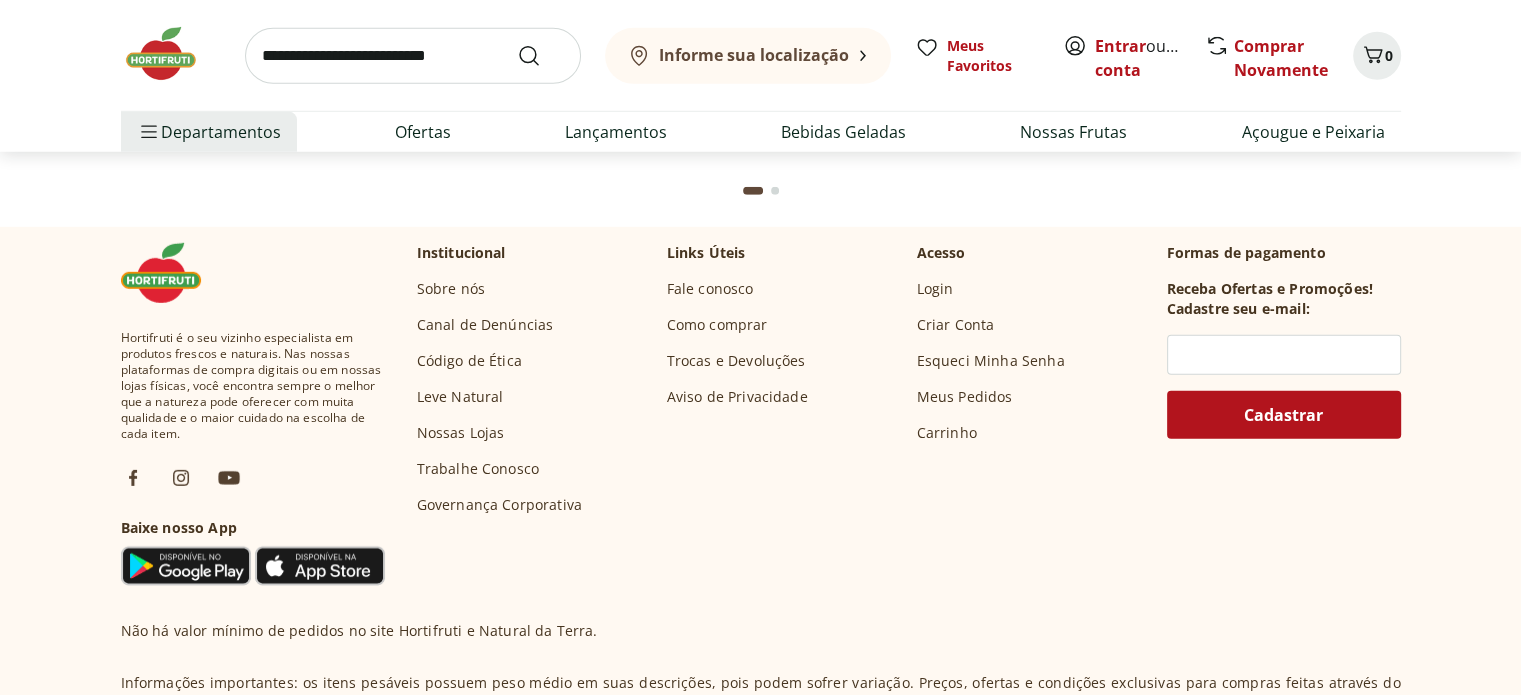 scroll, scrollTop: 5774, scrollLeft: 0, axis: vertical 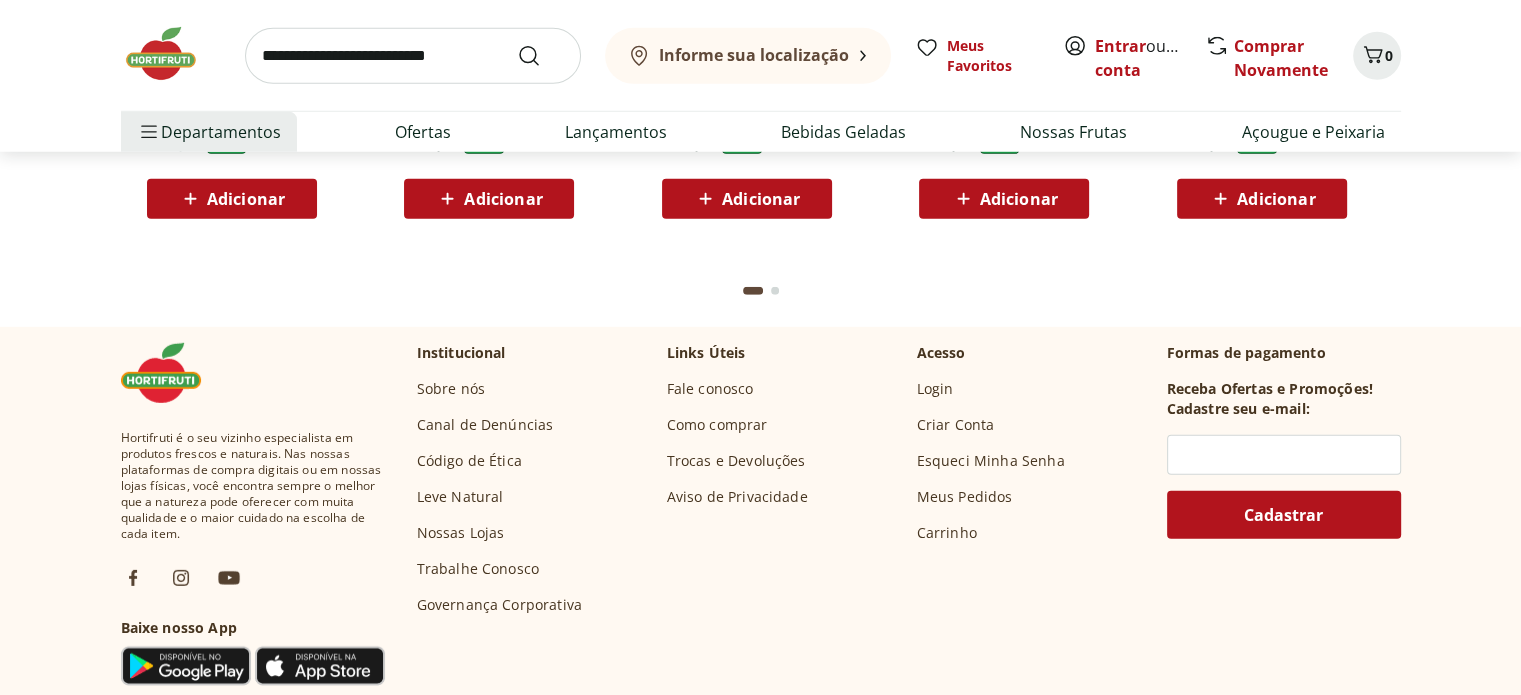 click on "Fale conosco" at bounding box center [710, 389] 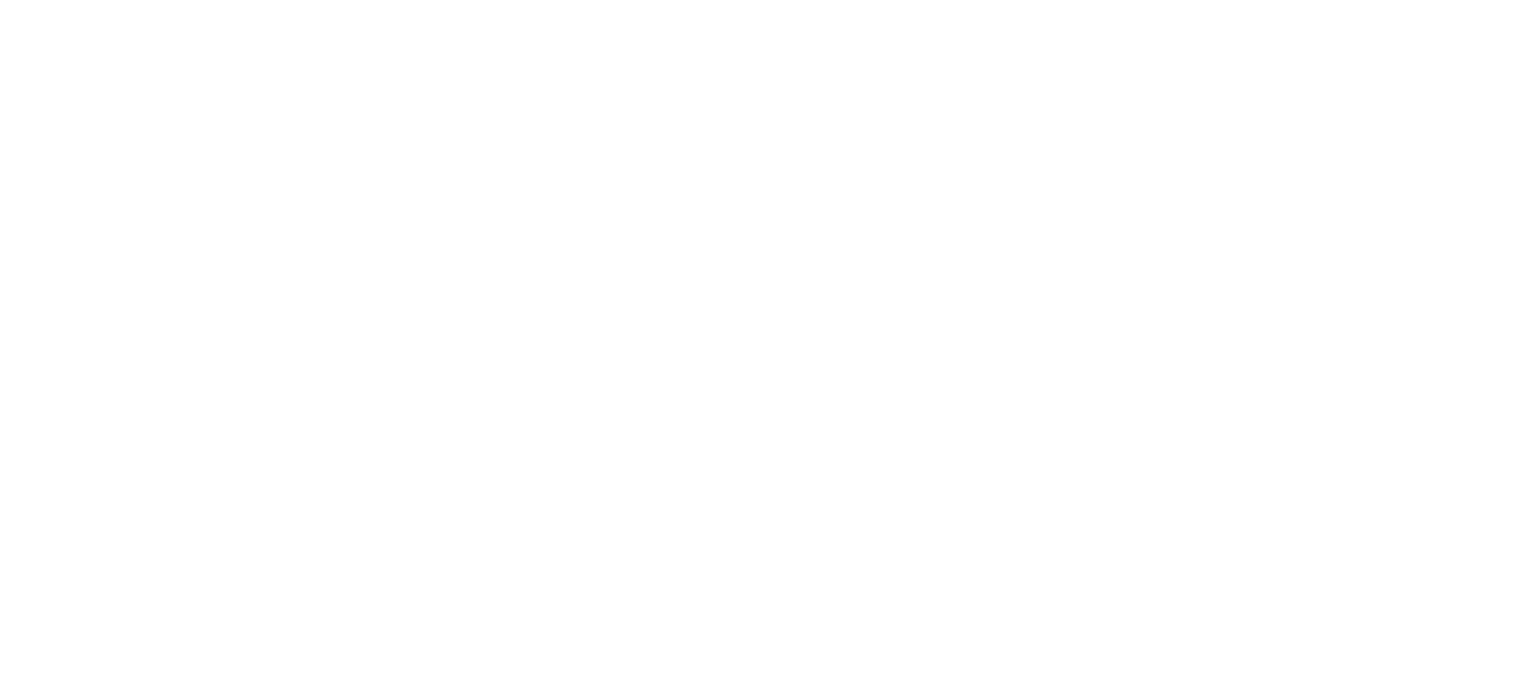 scroll, scrollTop: 0, scrollLeft: 0, axis: both 